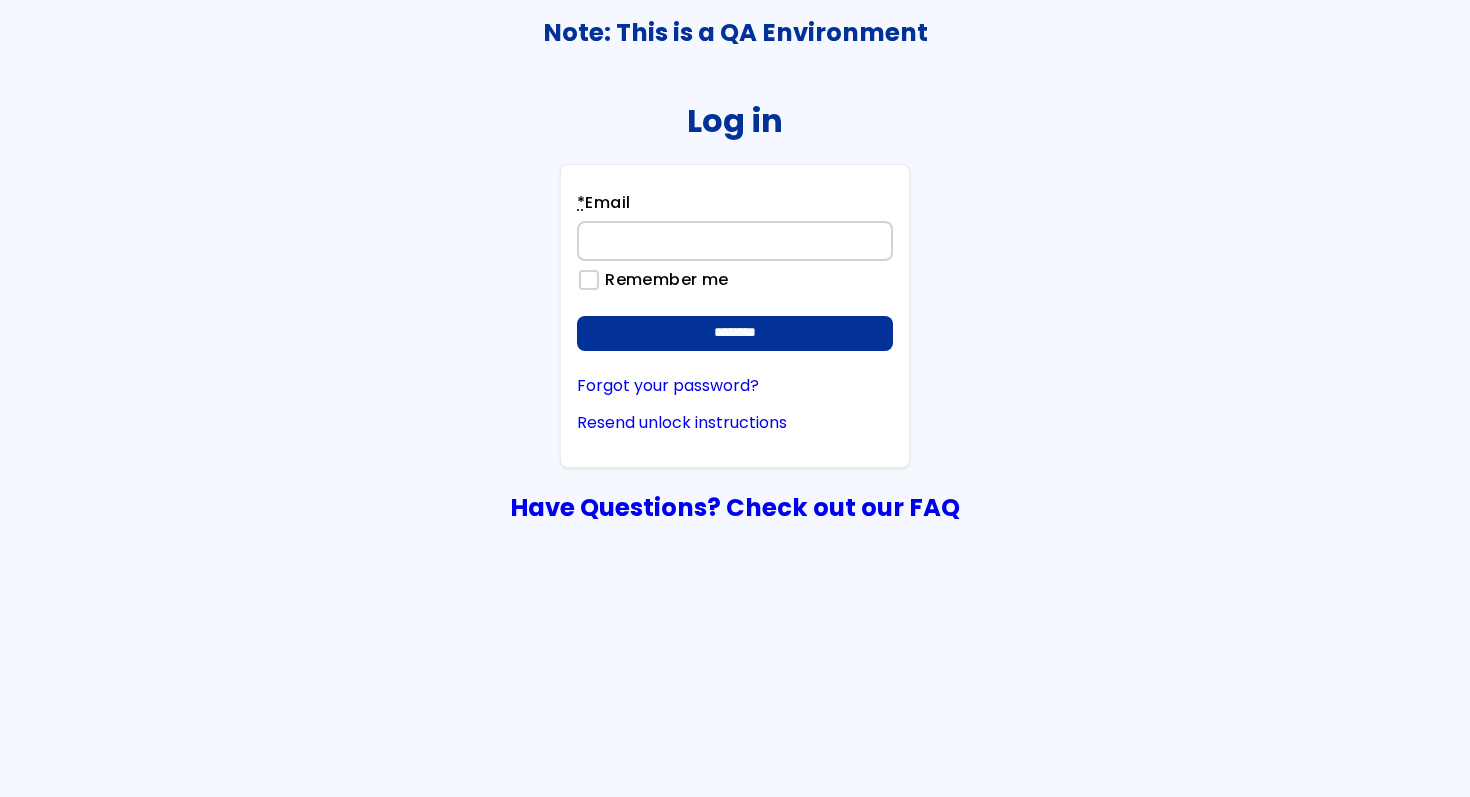 scroll, scrollTop: 0, scrollLeft: 0, axis: both 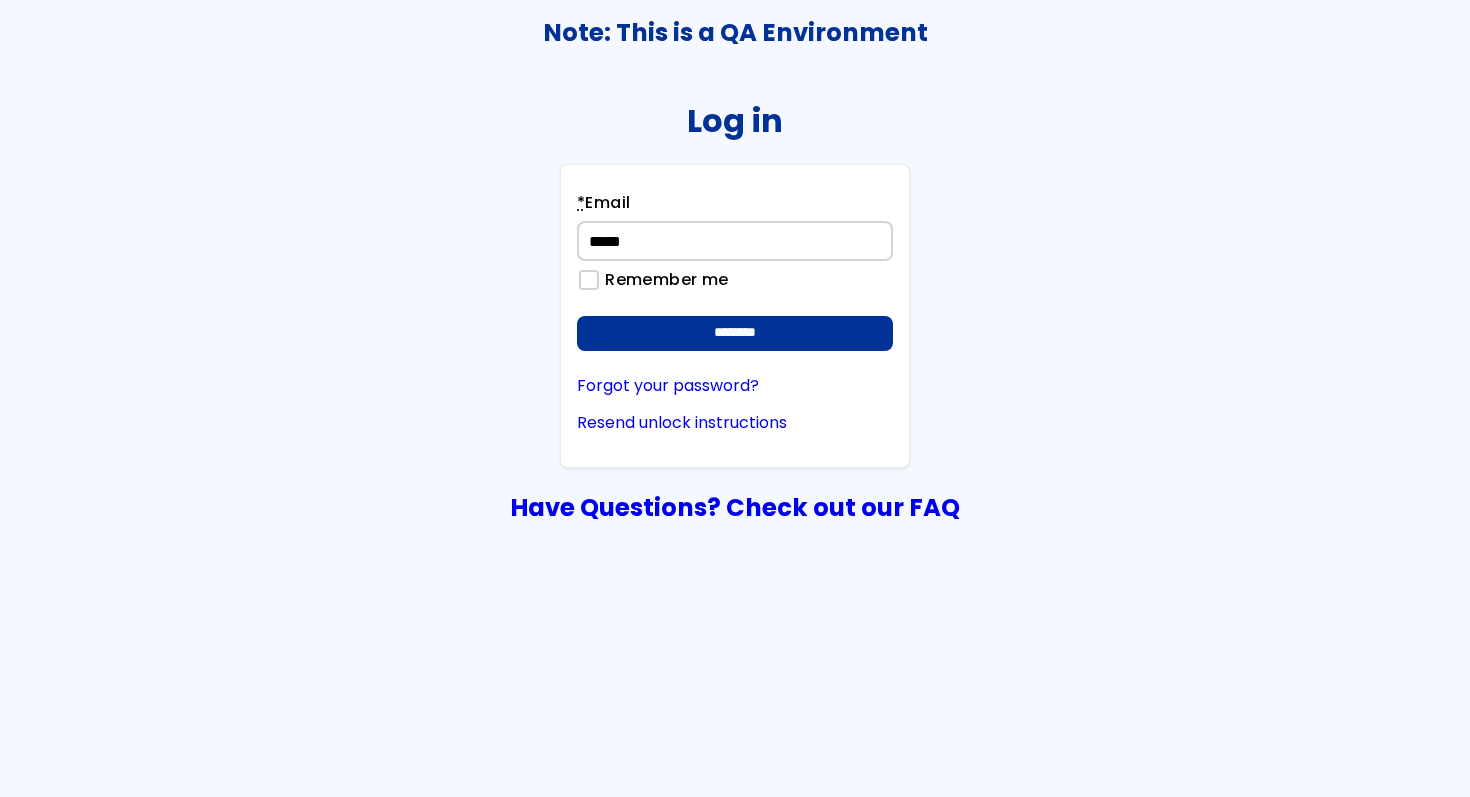 type on "**********" 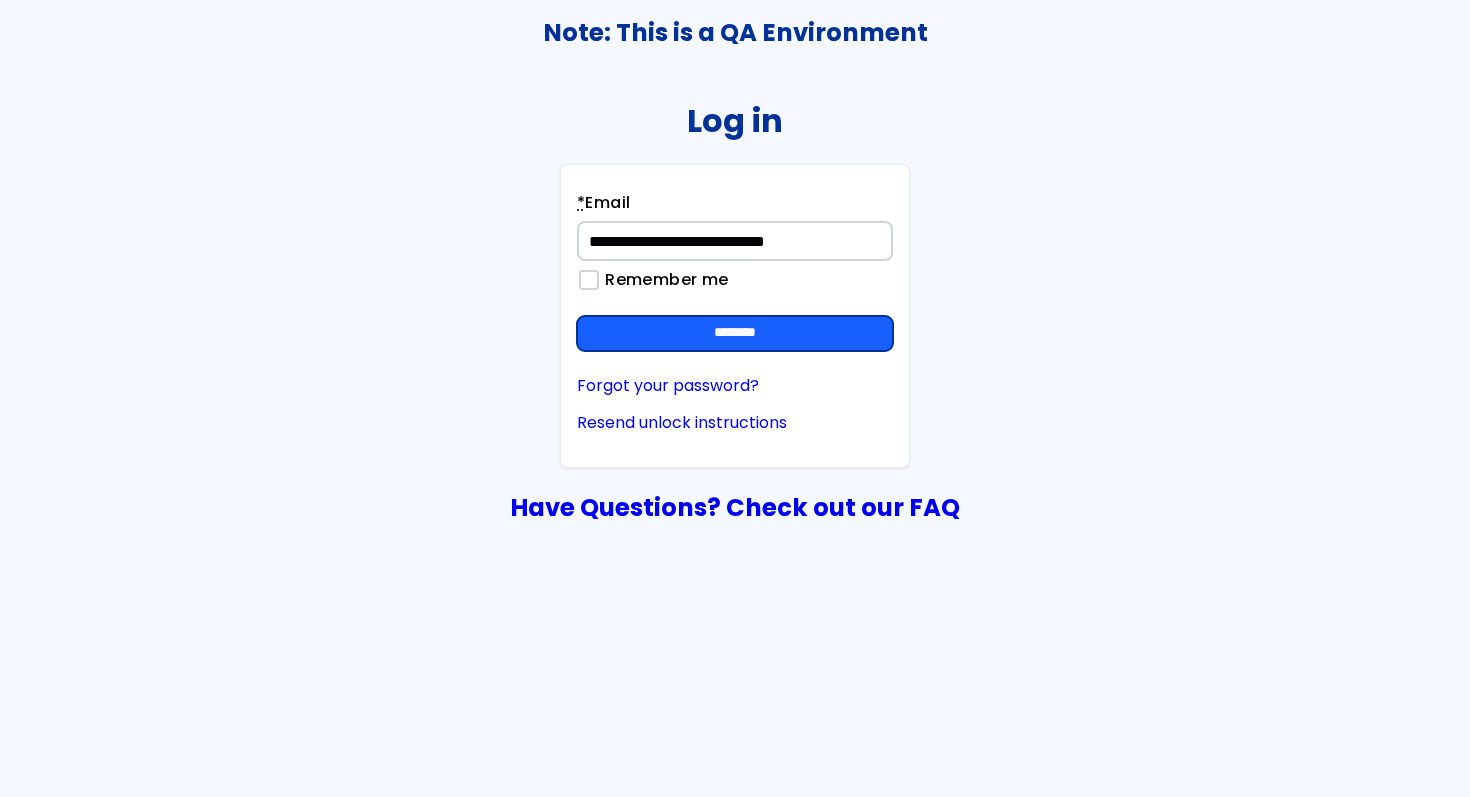 click on "********" at bounding box center (735, 334) 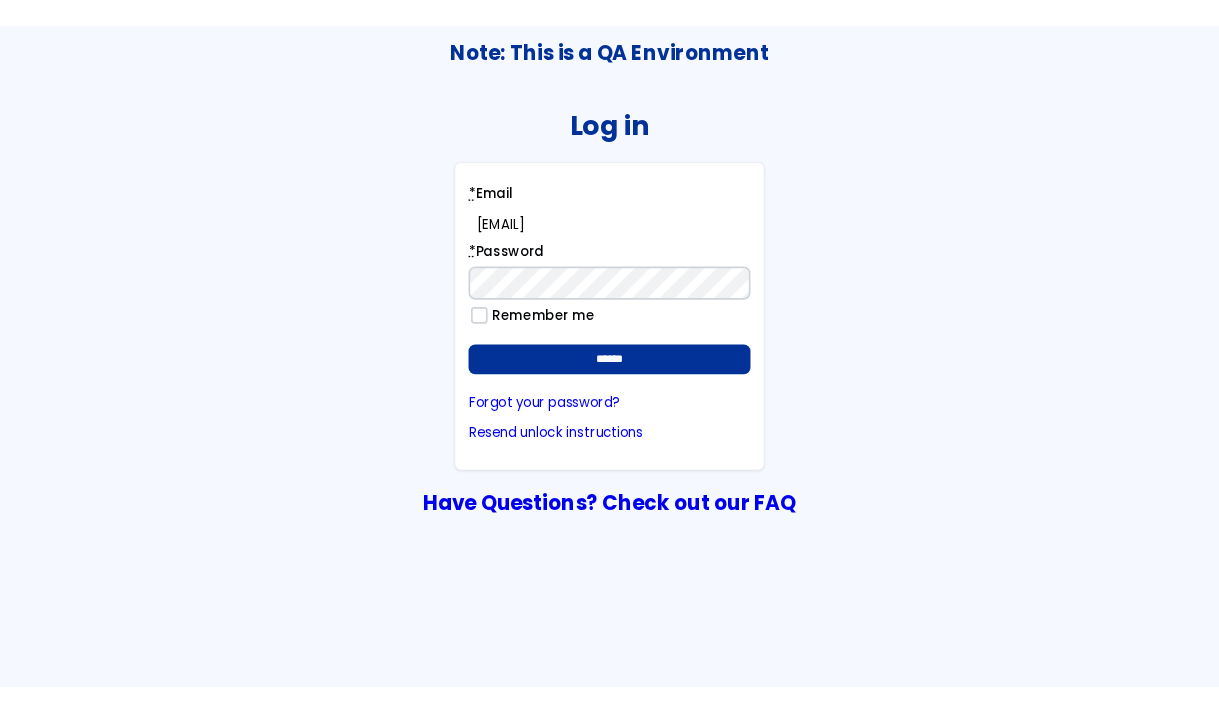 scroll, scrollTop: 0, scrollLeft: 0, axis: both 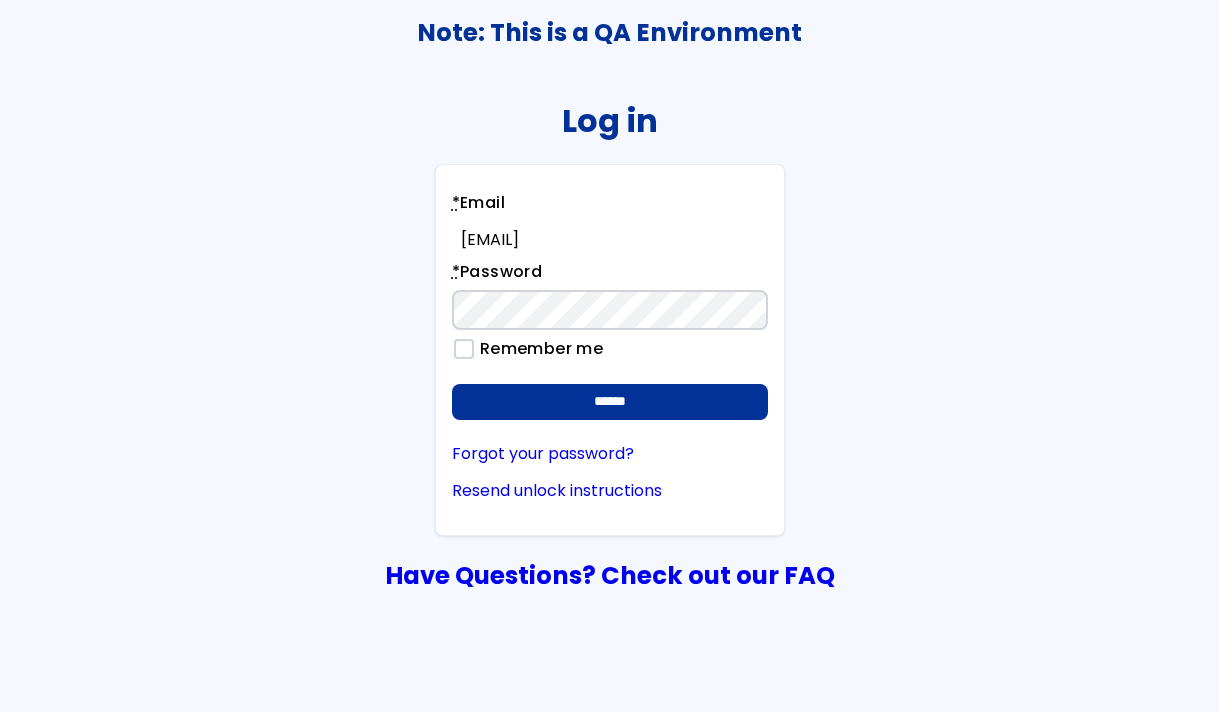 click on "**********" at bounding box center [610, 305] 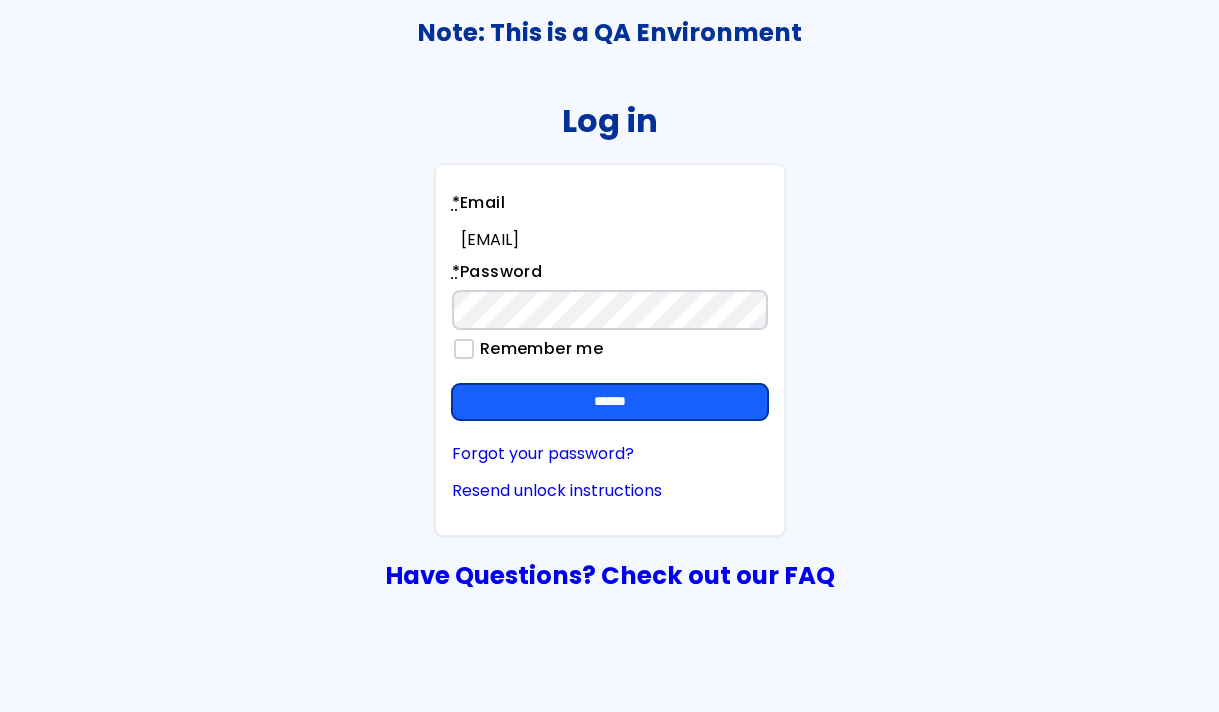 click on "******" at bounding box center [610, 402] 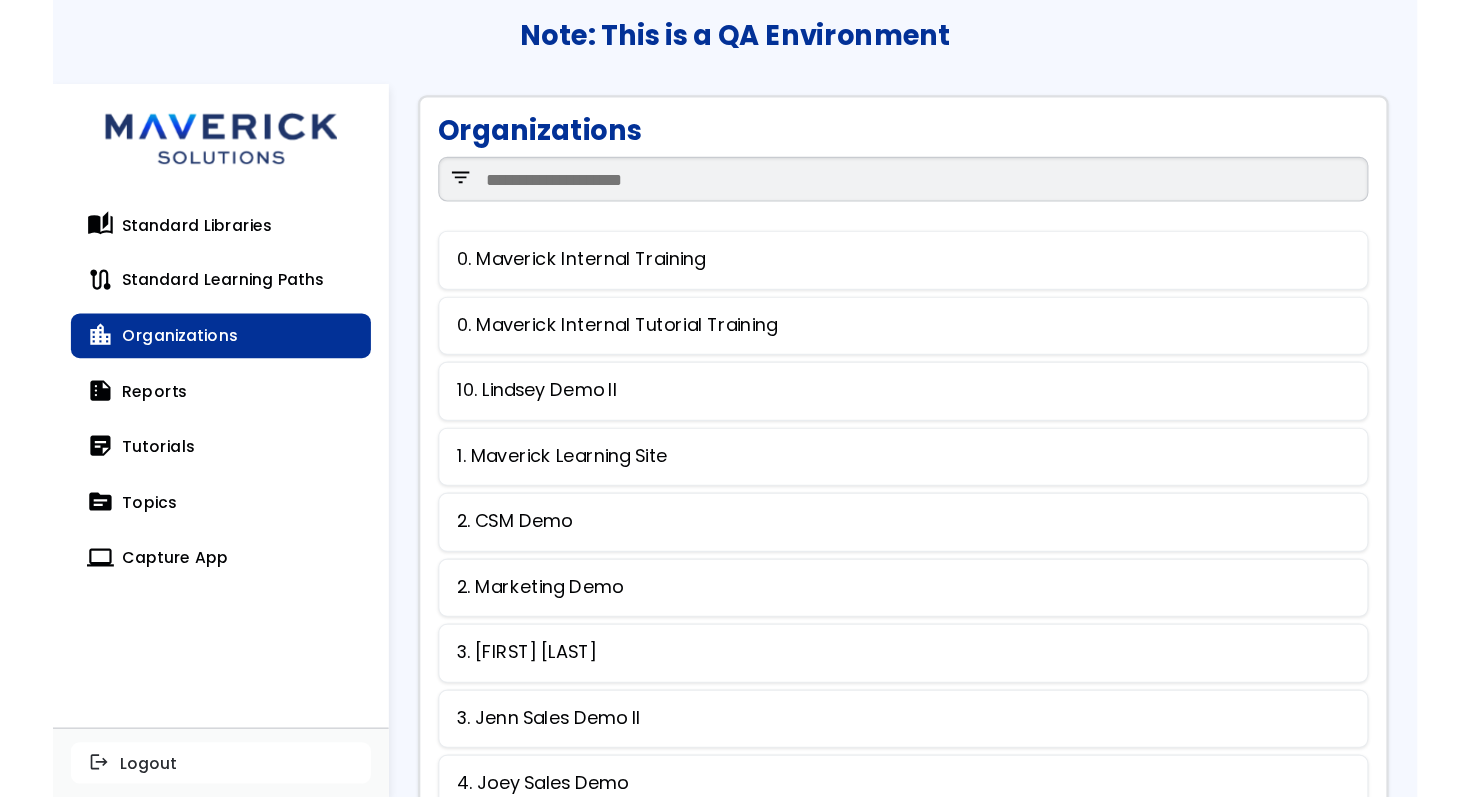 scroll, scrollTop: 0, scrollLeft: 0, axis: both 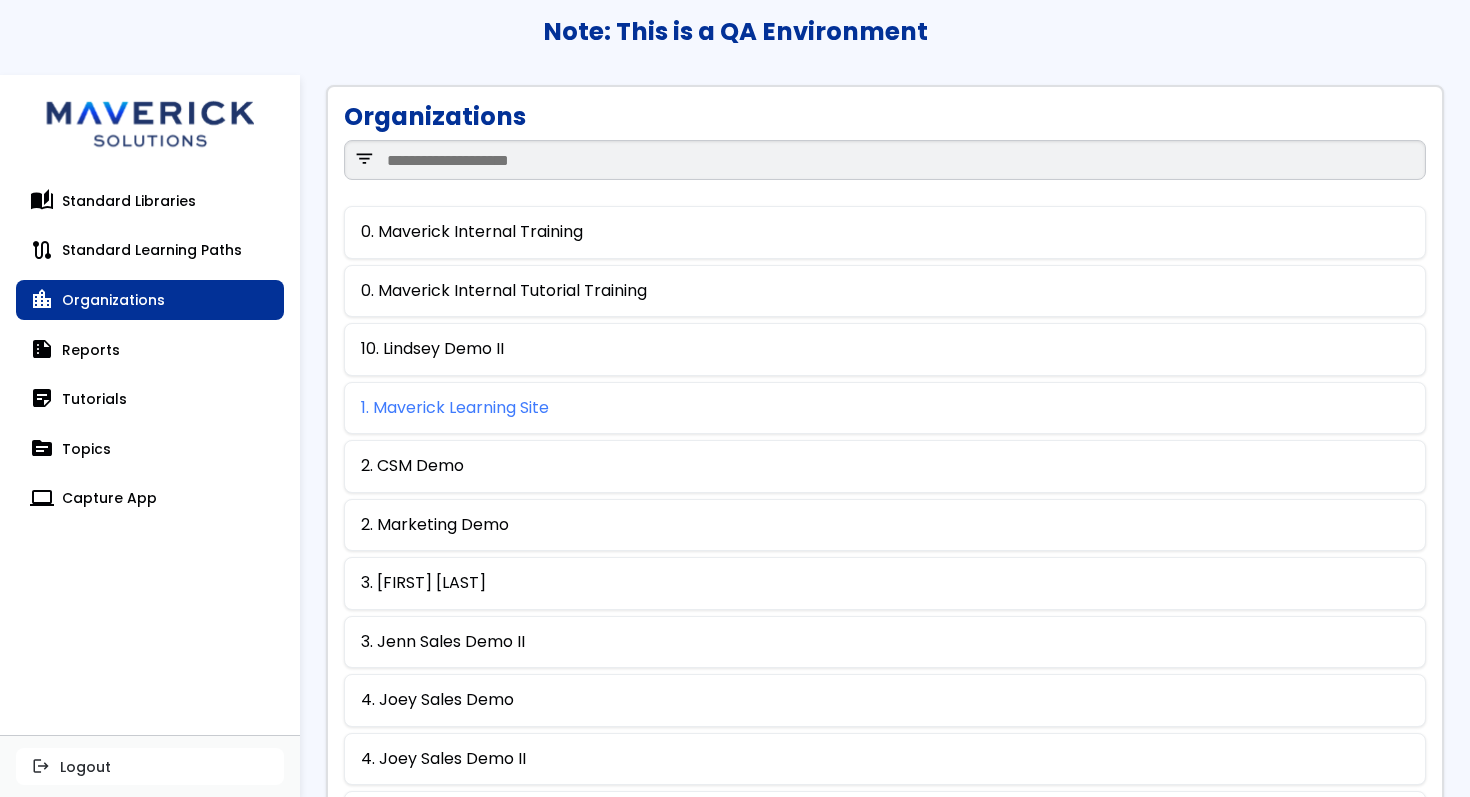click on "1. Maverick Learning Site" at bounding box center [455, 408] 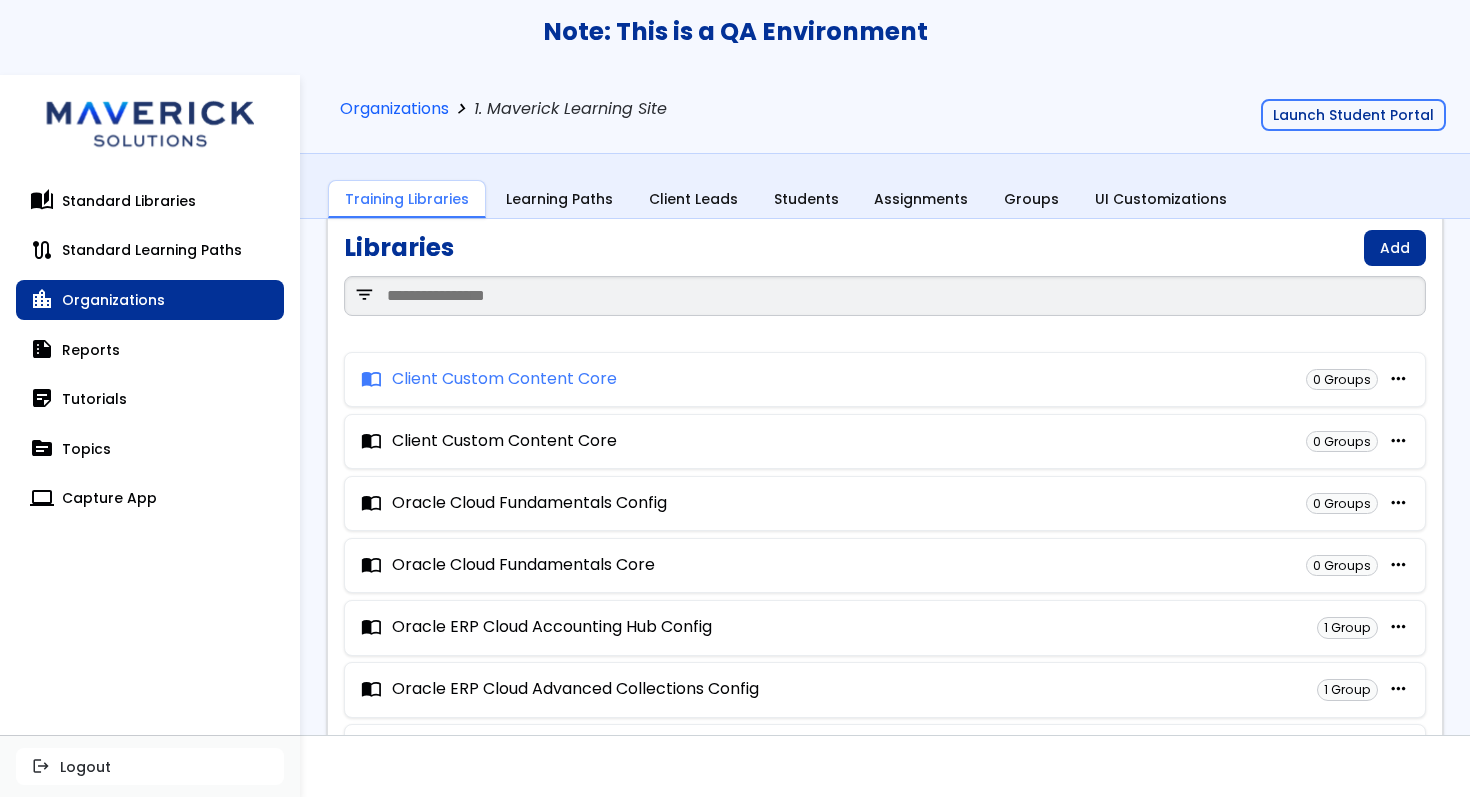scroll, scrollTop: 0, scrollLeft: 0, axis: both 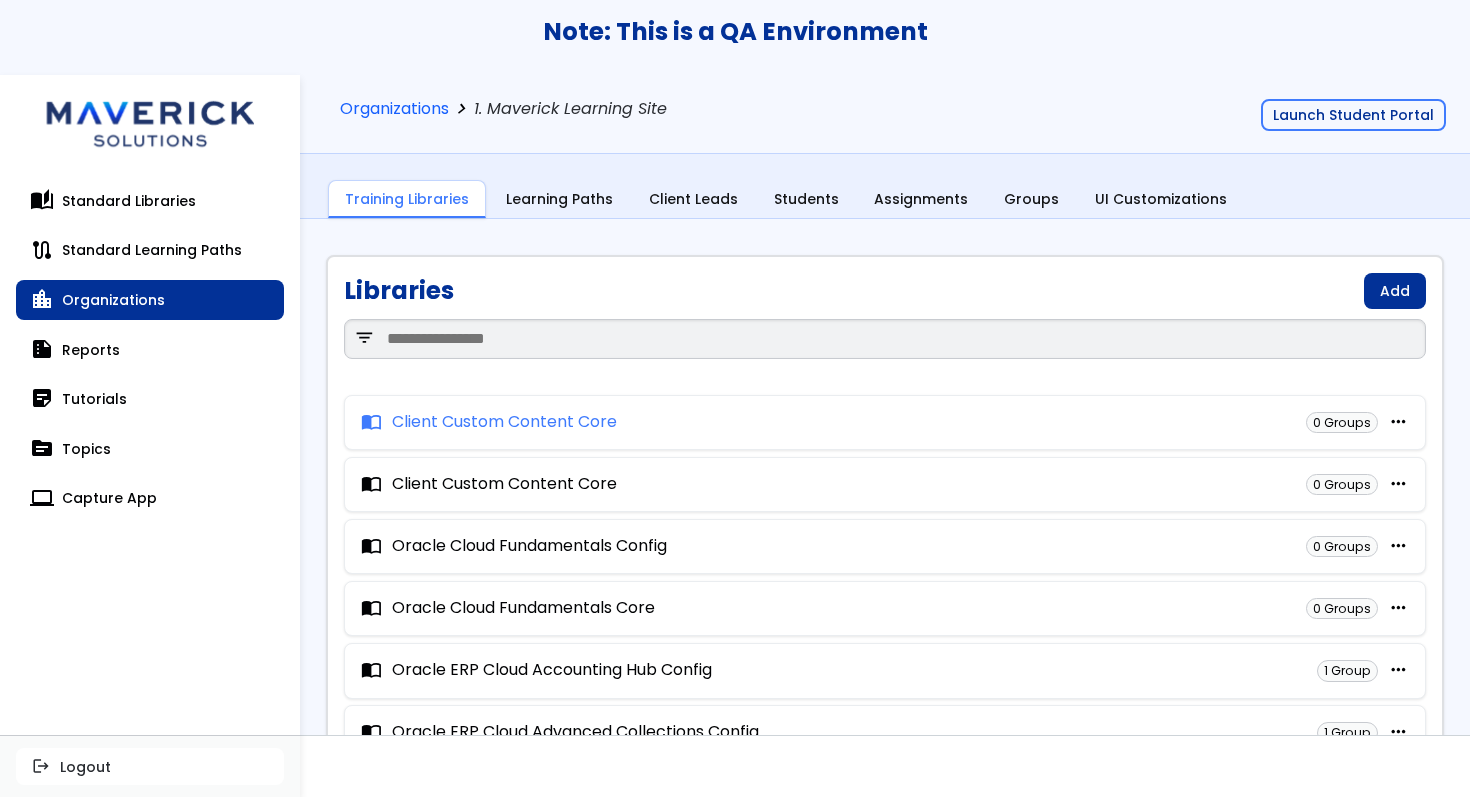 click on "import_contacts Client Custom Content Core" at bounding box center (489, 422) 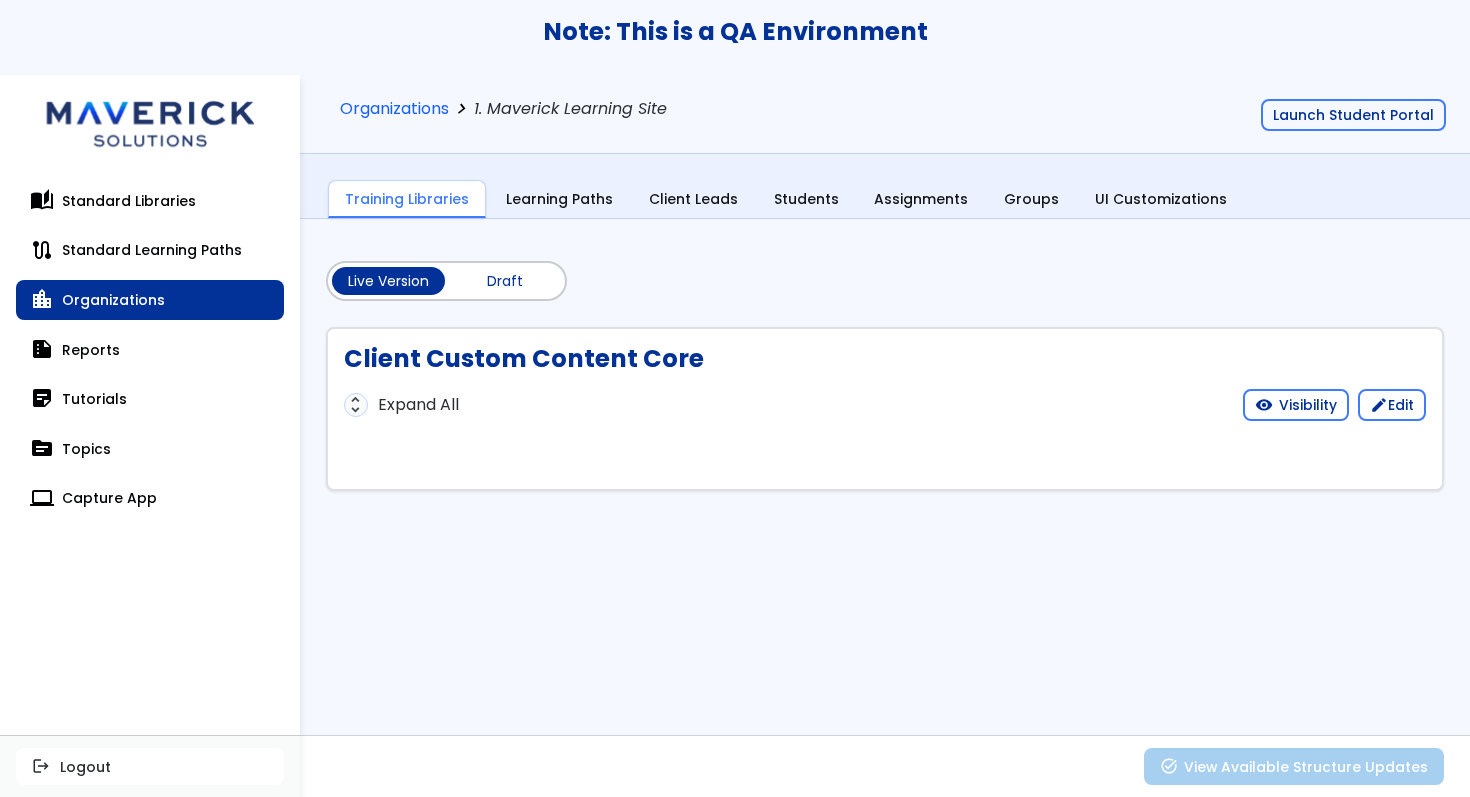 click on "Draft" at bounding box center [504, 281] 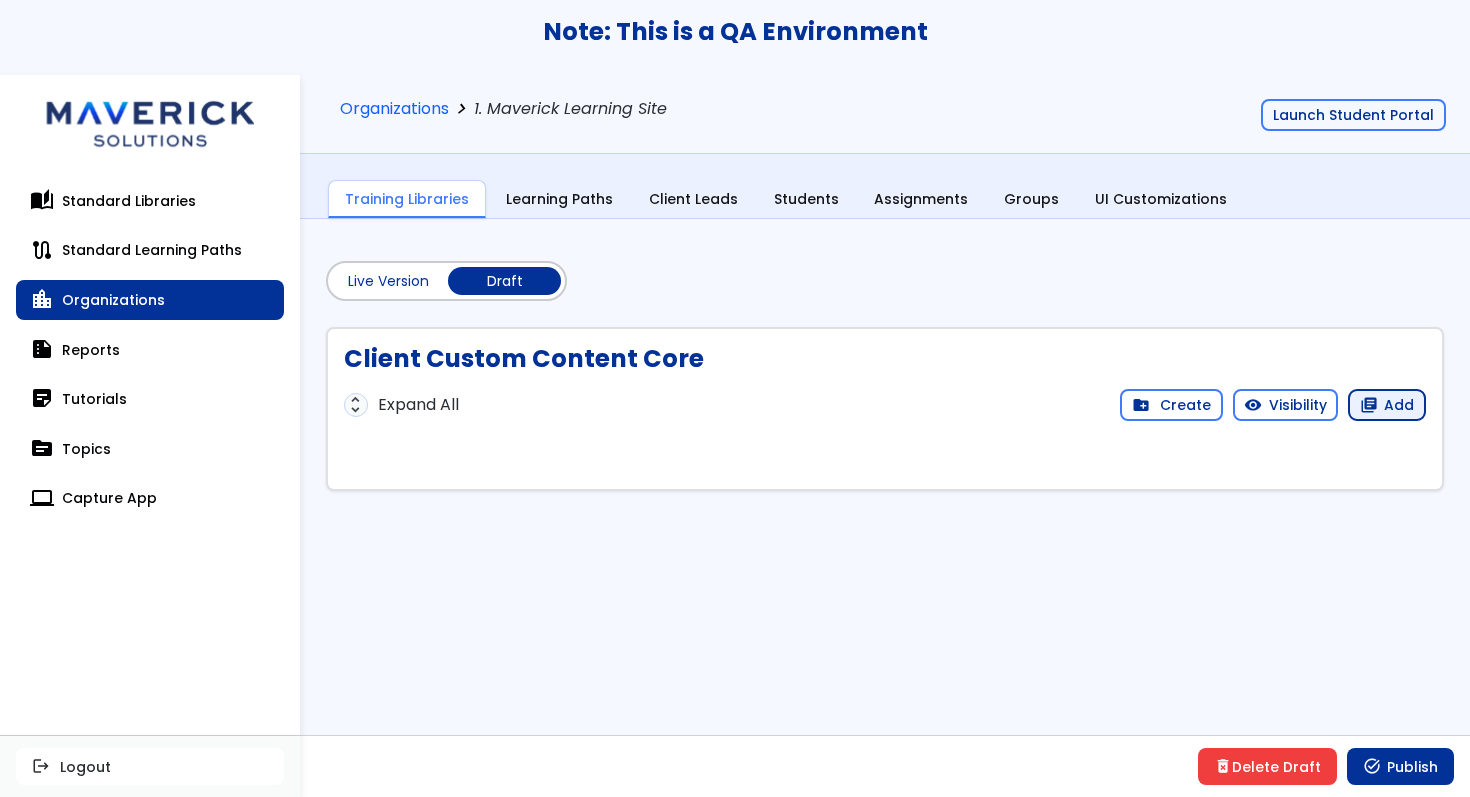 click on "library_books Add" at bounding box center [1387, 405] 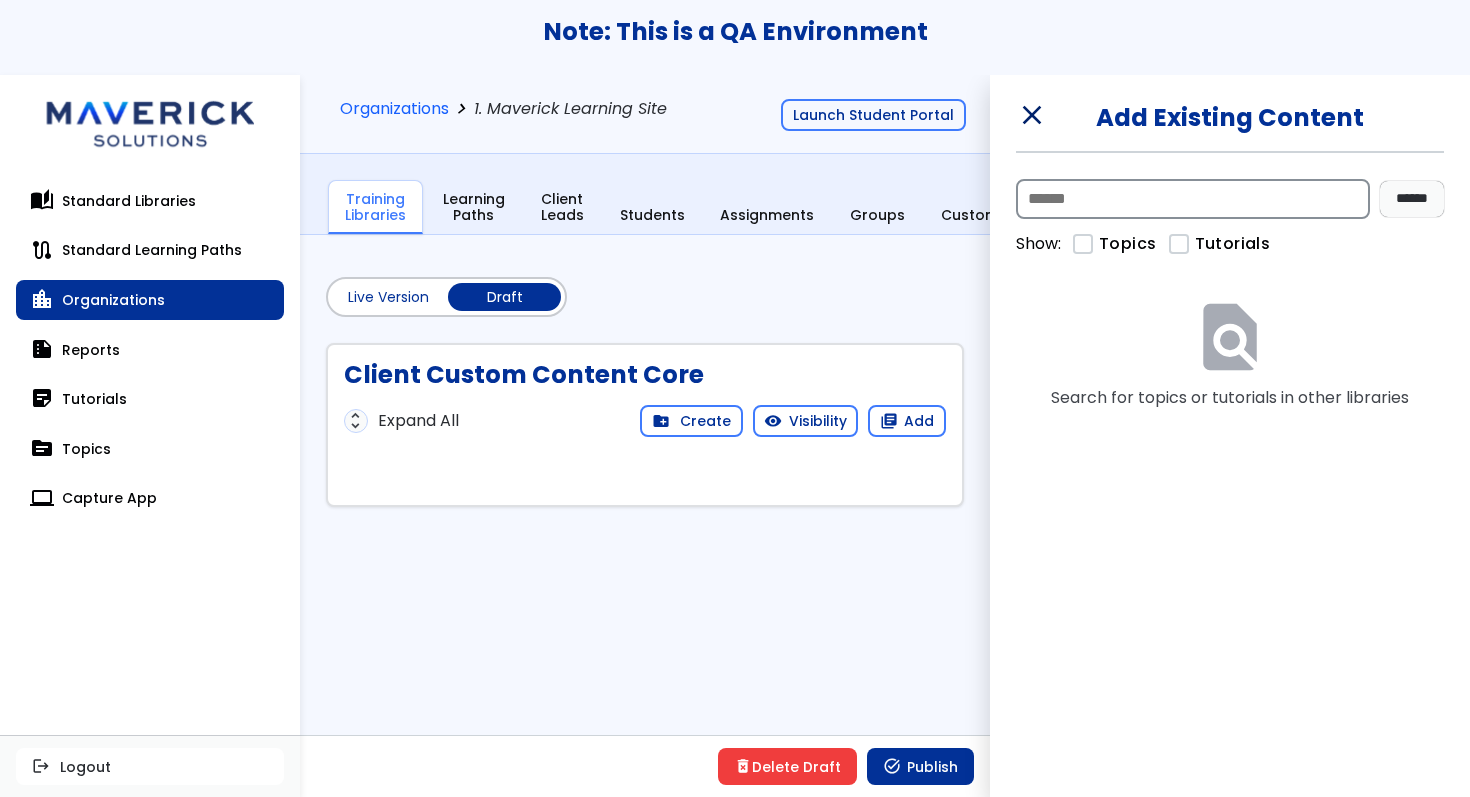 click at bounding box center (1193, 199) 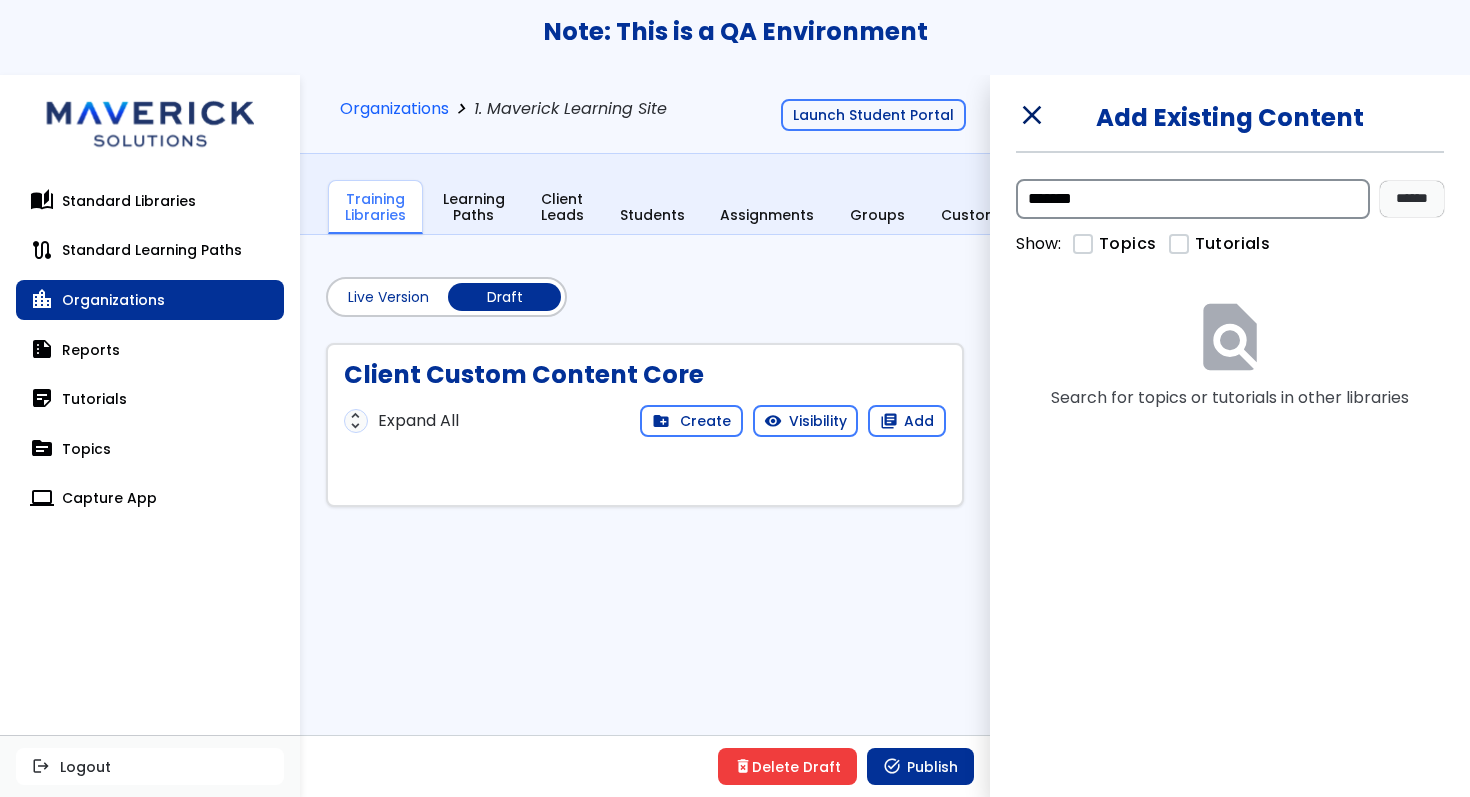 click on "******" at bounding box center (1412, 199) 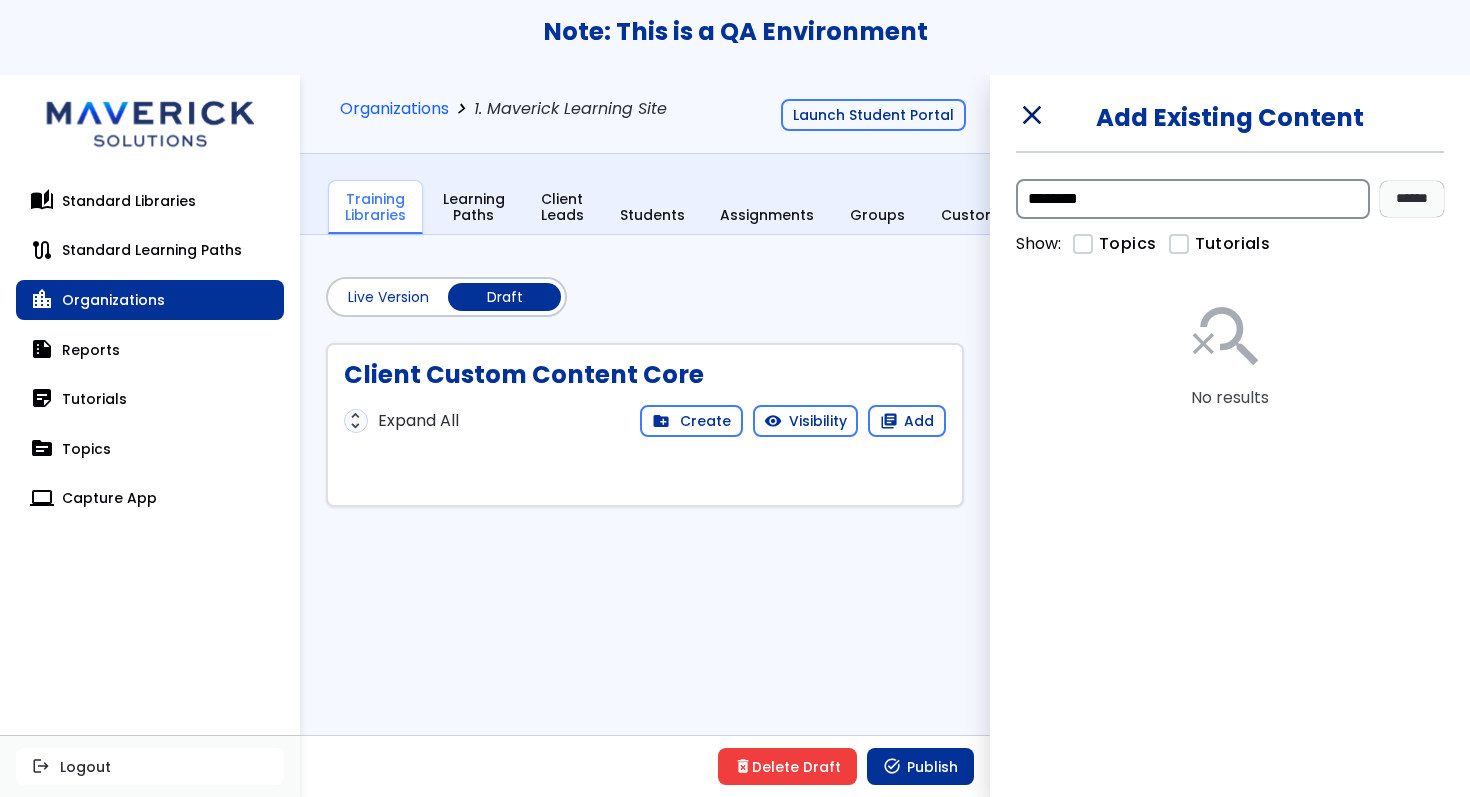 click on "******" at bounding box center [1412, 199] 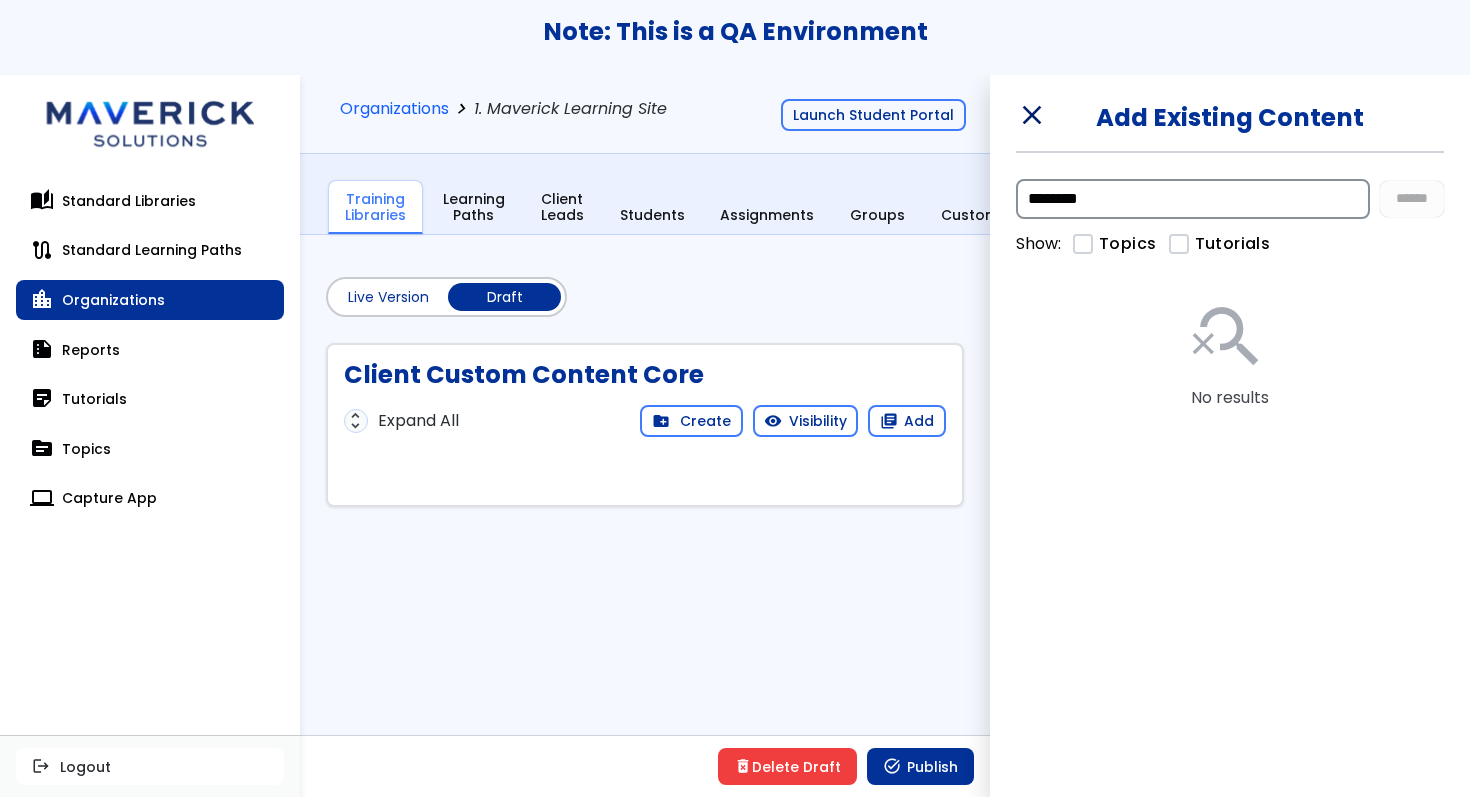 type on "**********" 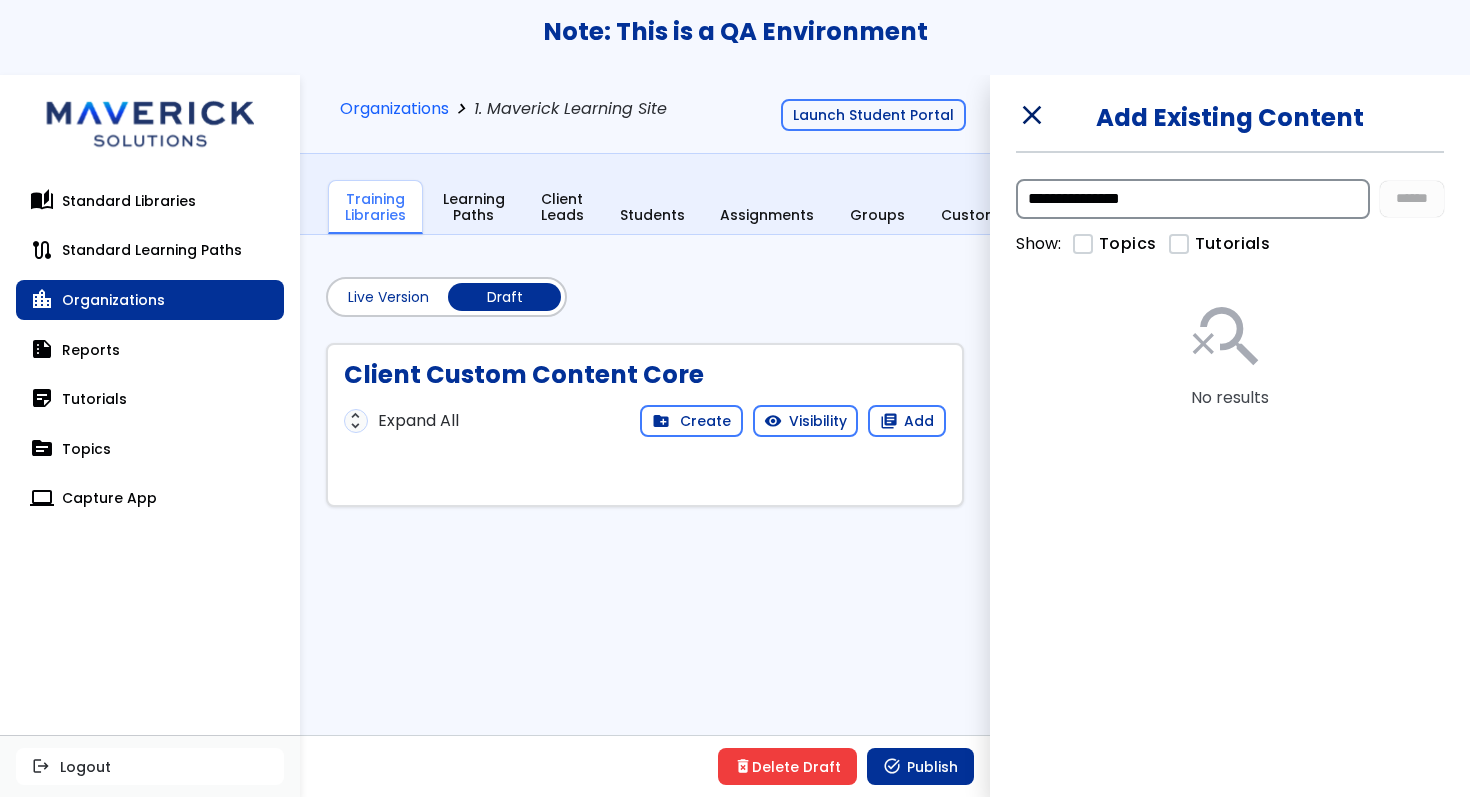 click on "**********" at bounding box center (1193, 199) 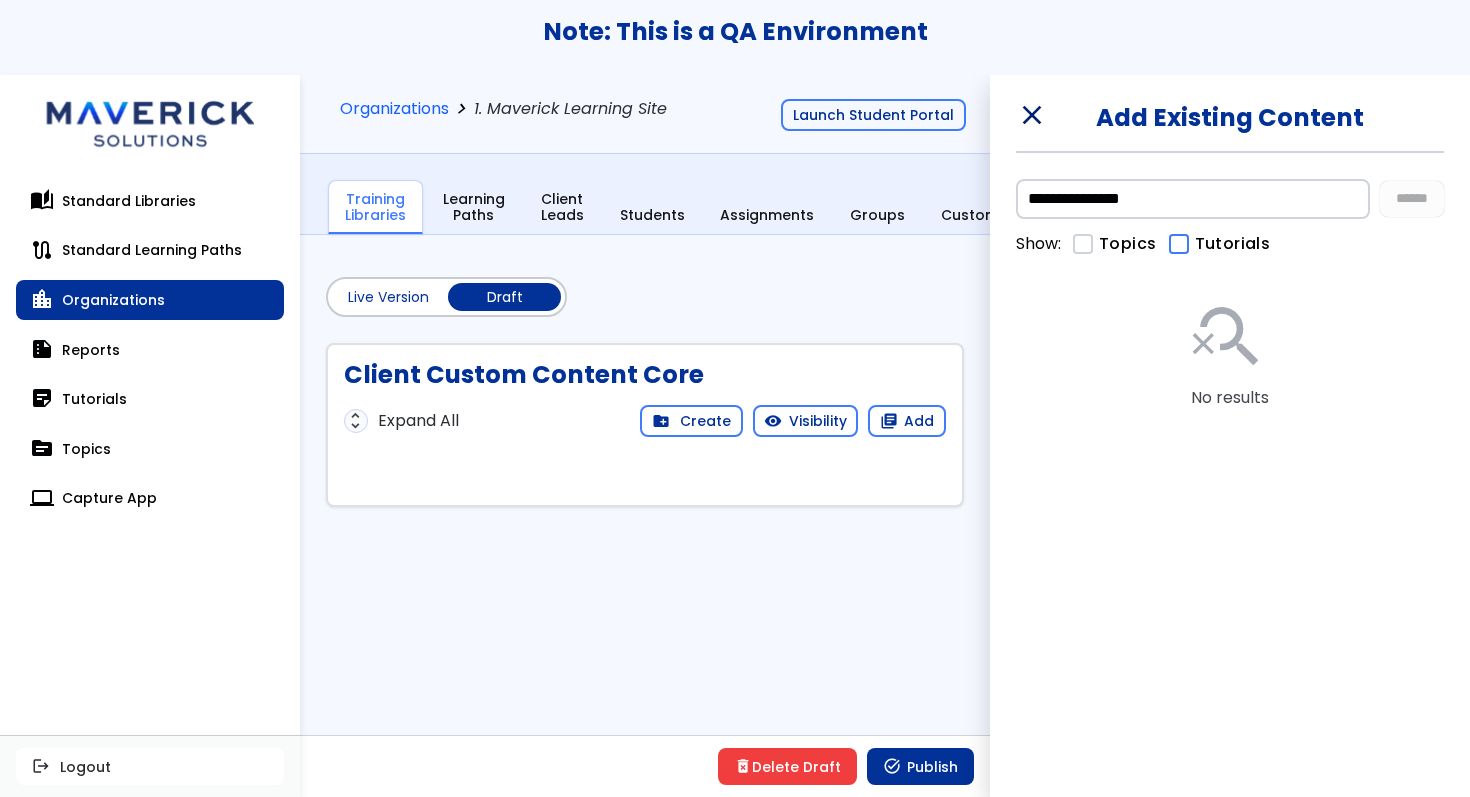 click on "Tutorials" at bounding box center [1227, 244] 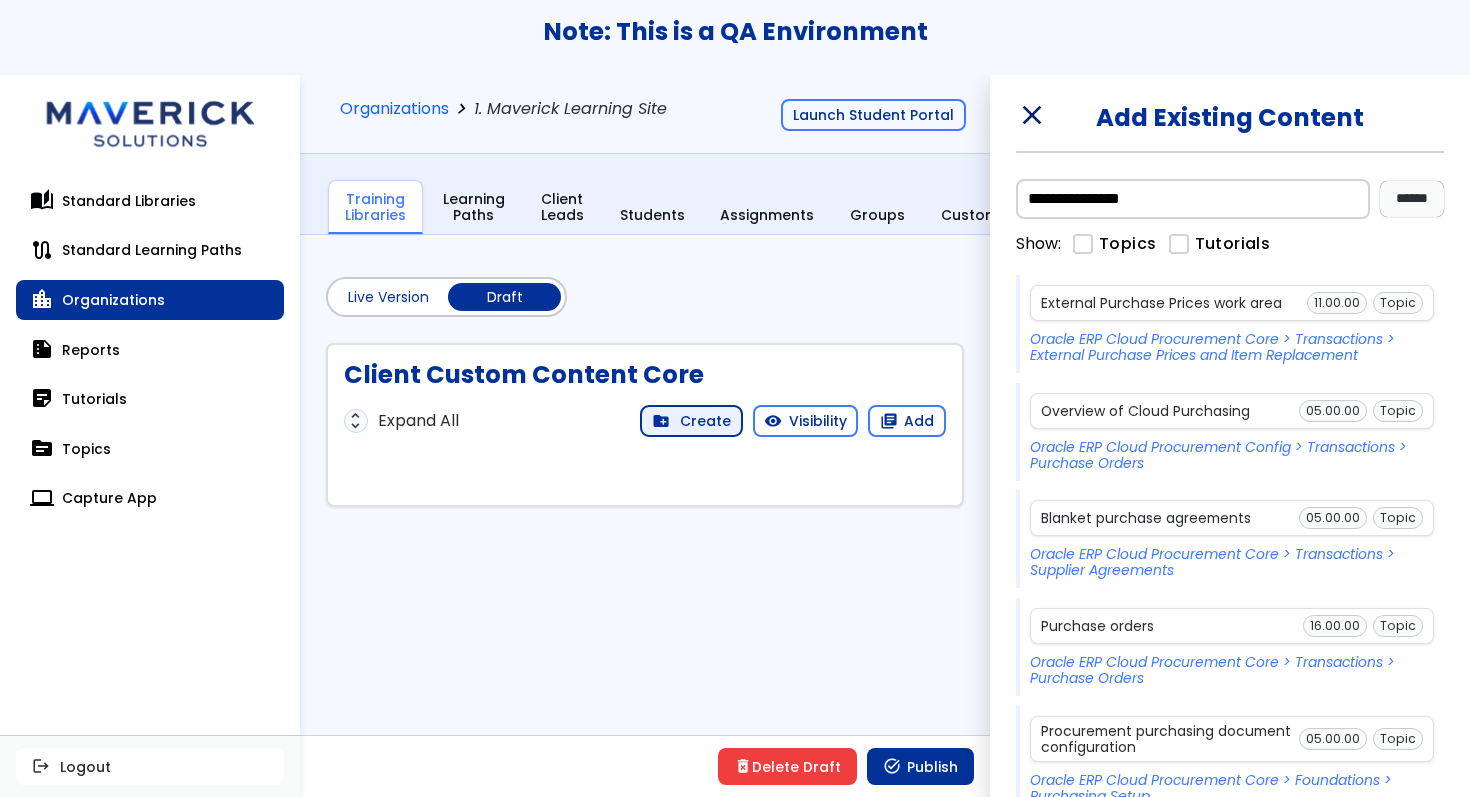 click on "create_new_folder" at bounding box center [661, 421] 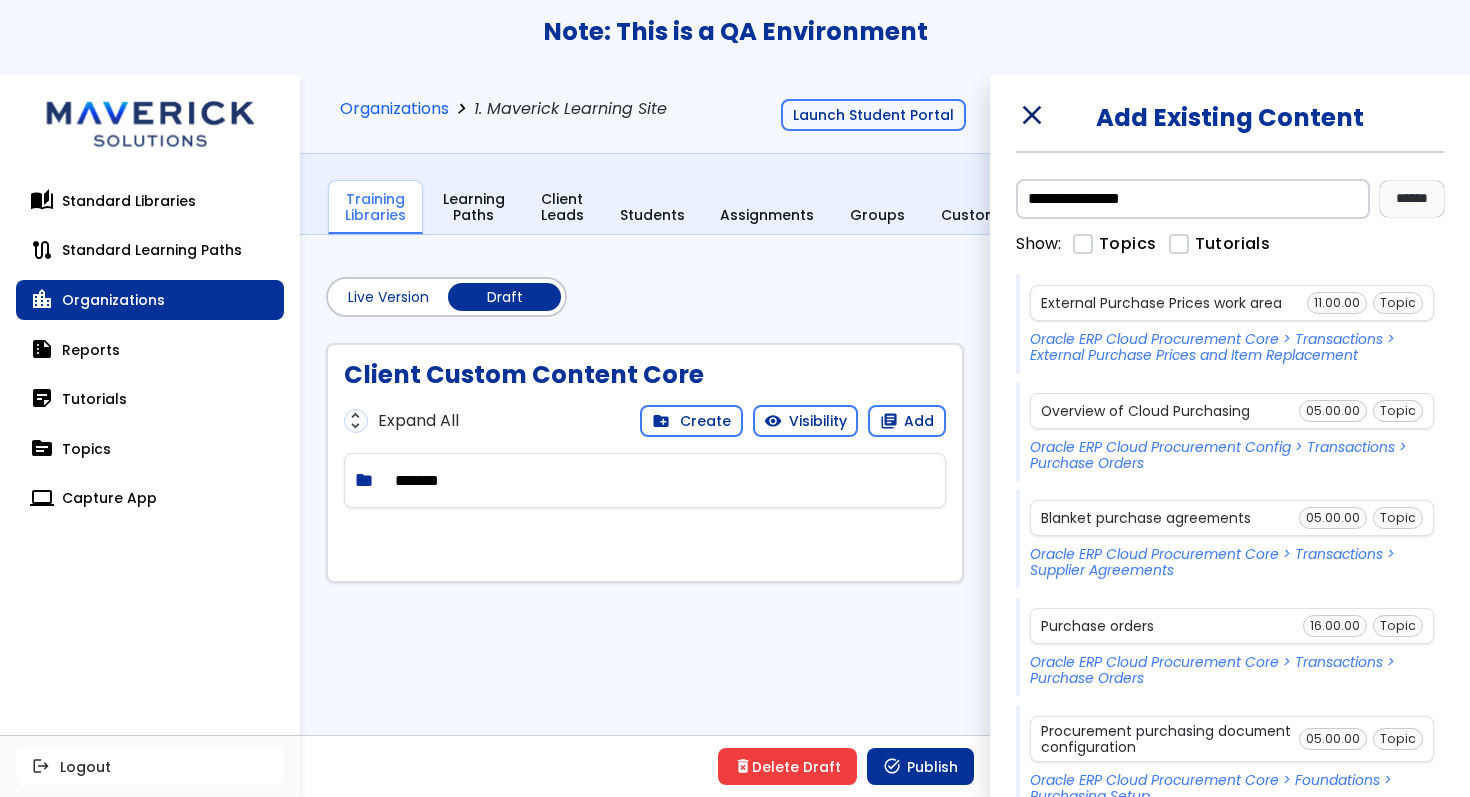 type on "**********" 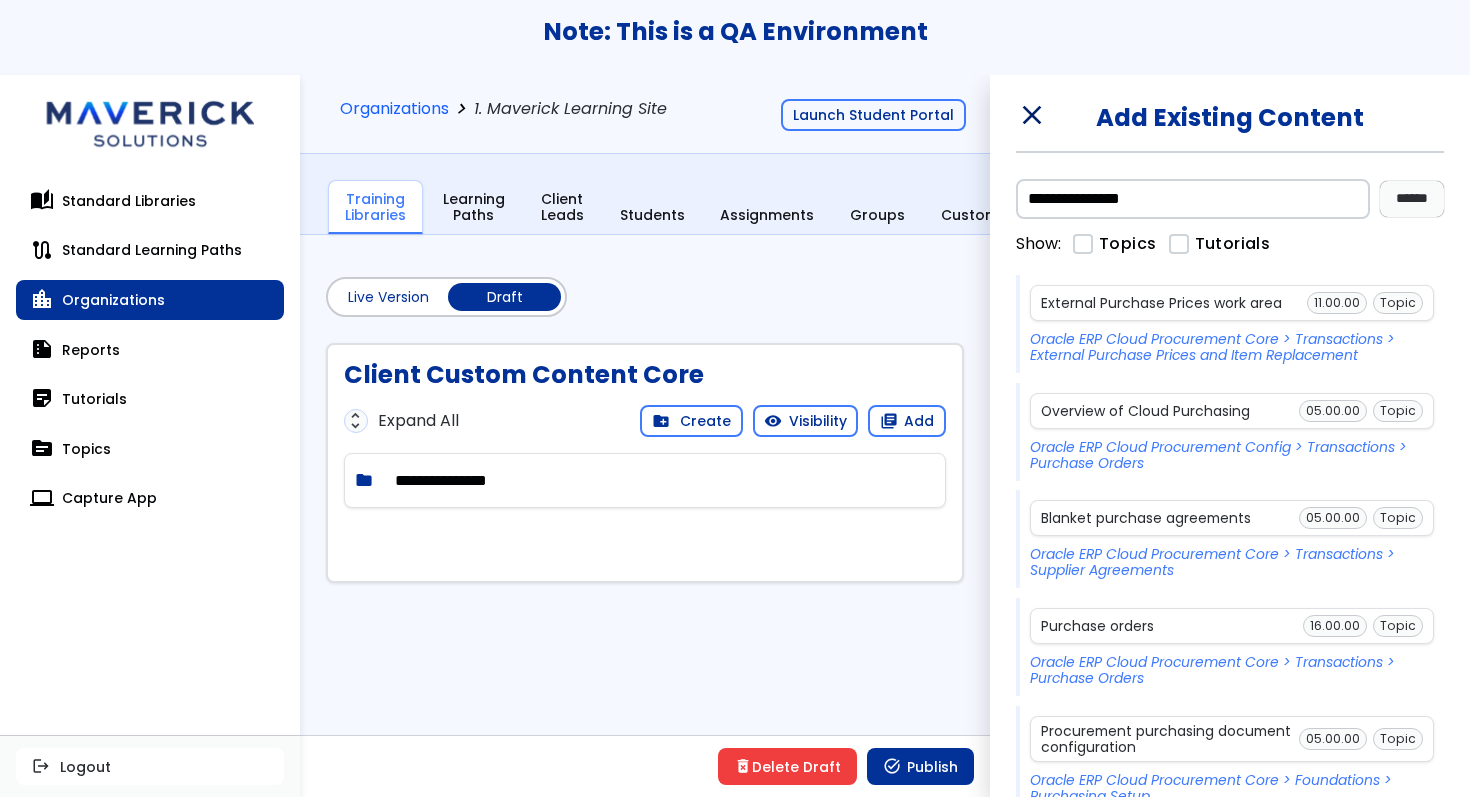 click on "**********" at bounding box center [645, 463] 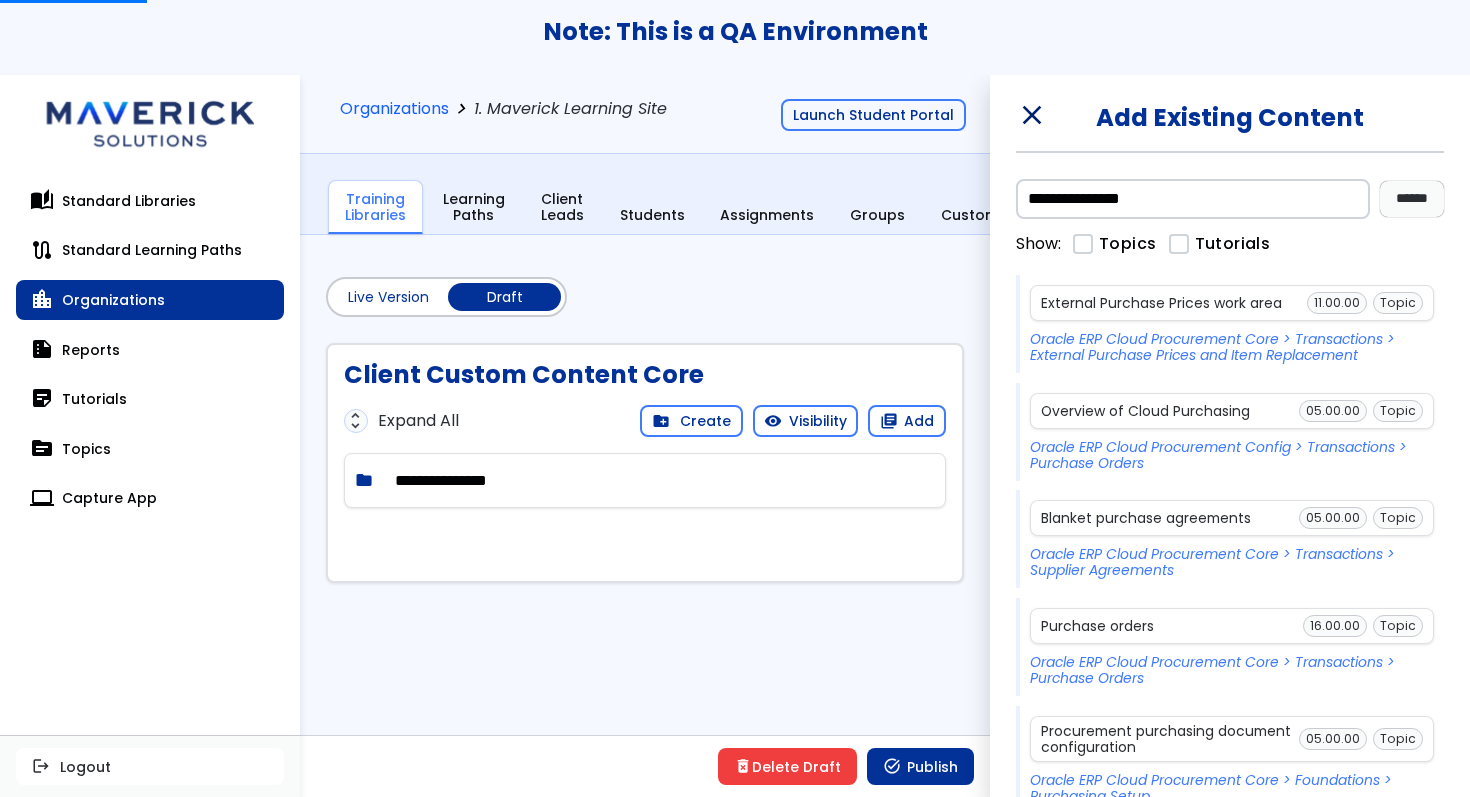 click on "**********" at bounding box center (478, 480) 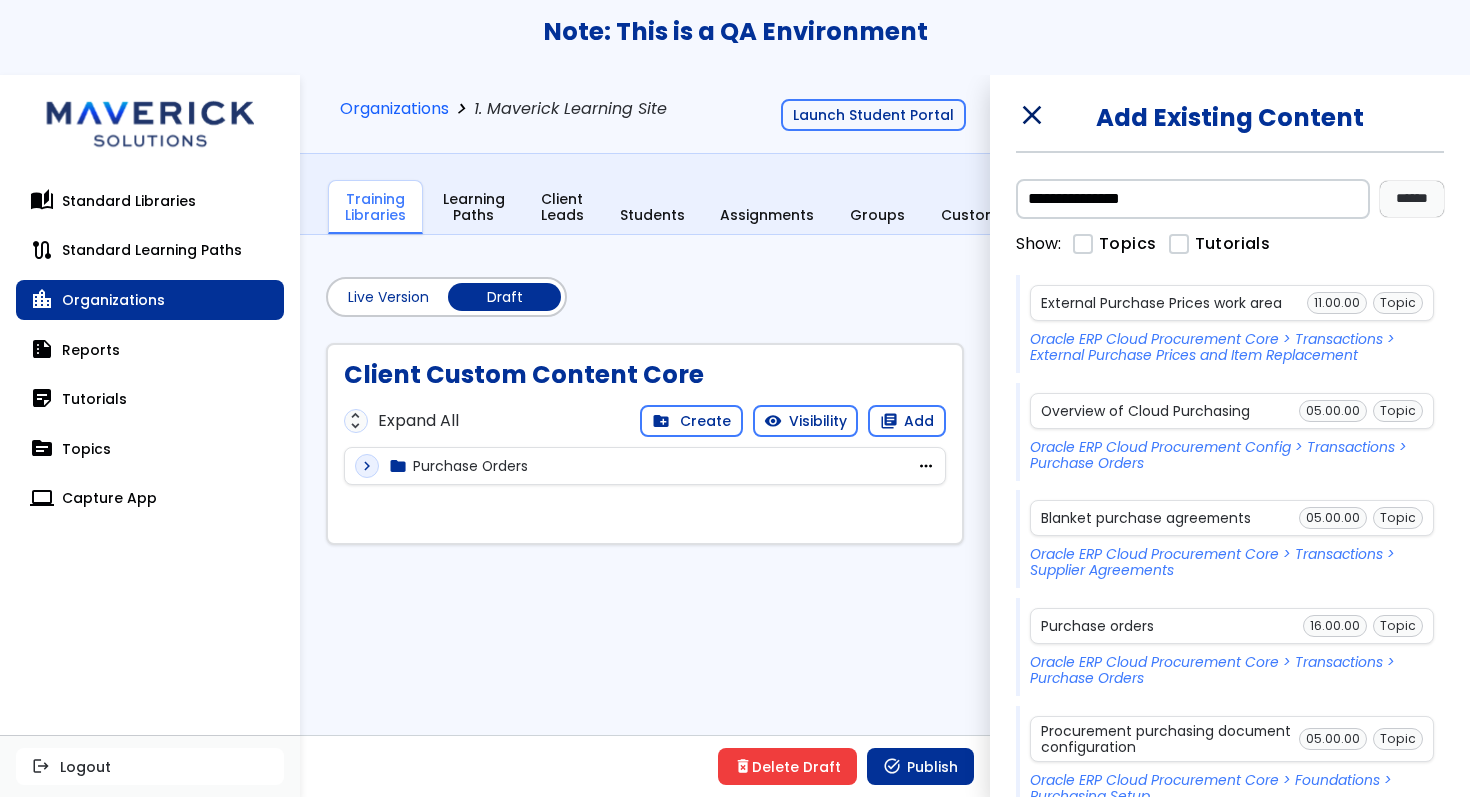 click on "expand_more folder Purchase Orders" at bounding box center (636, 466) 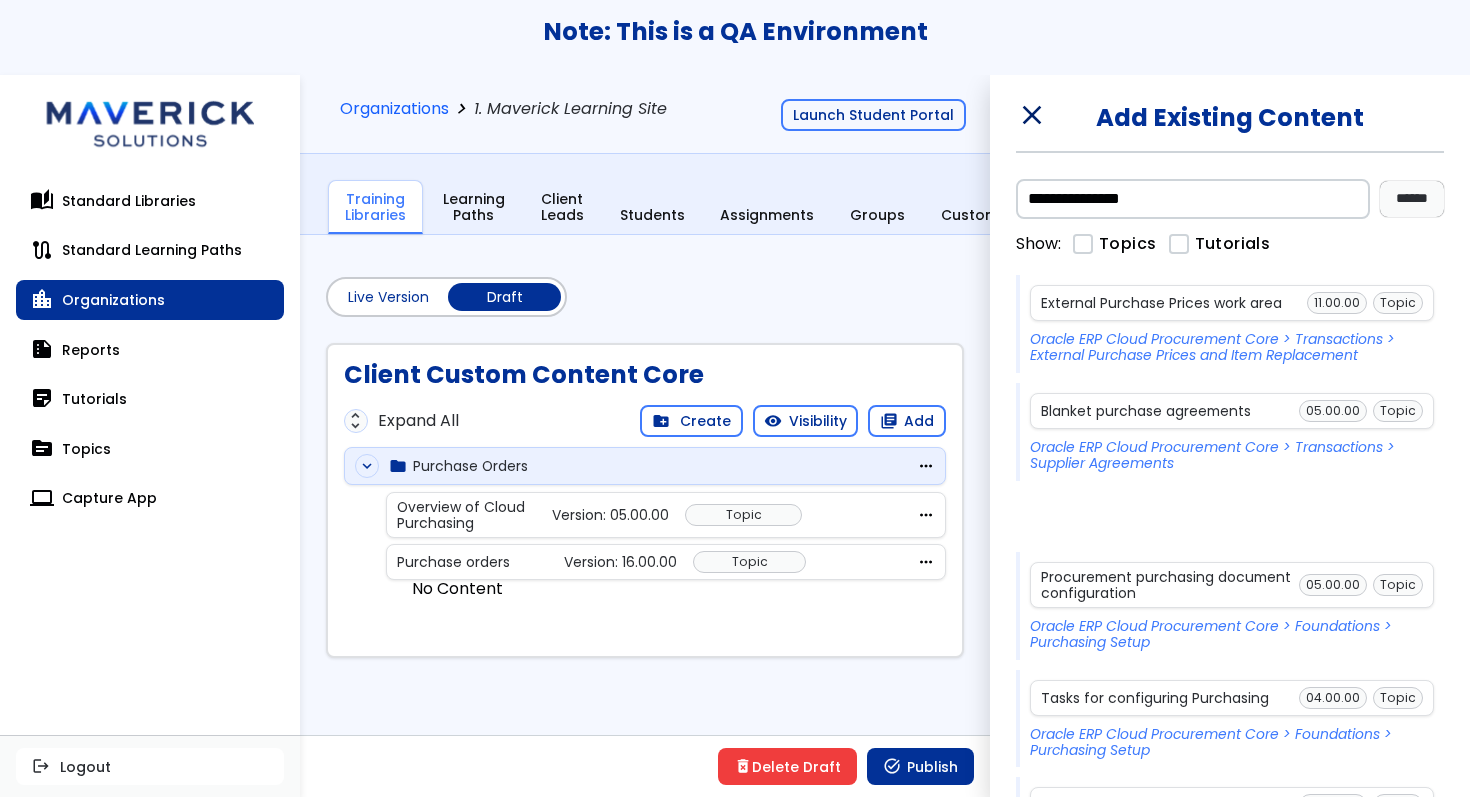 click on "close" at bounding box center [1030, 115] 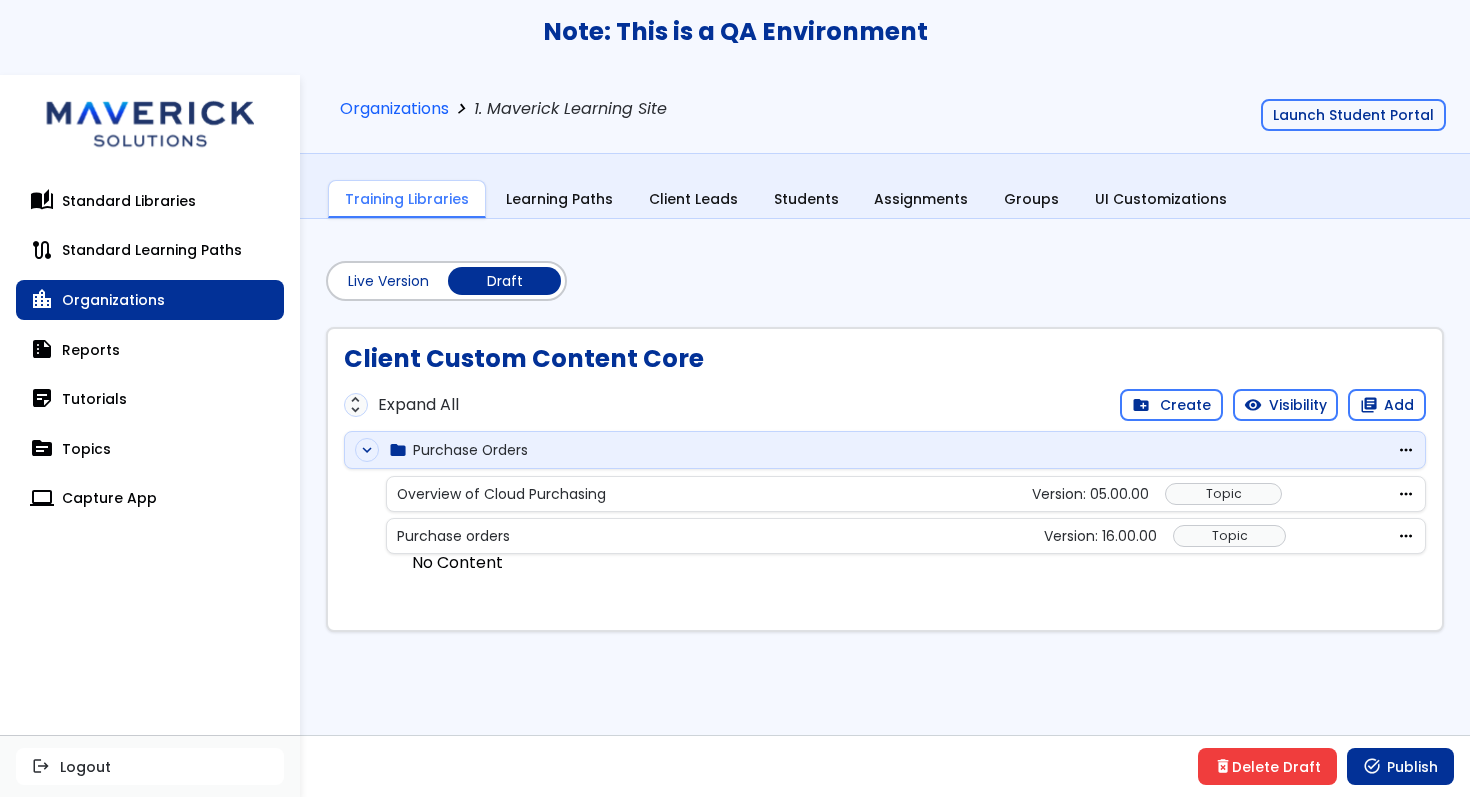 click on "highlight_off" at bounding box center (0, 0) 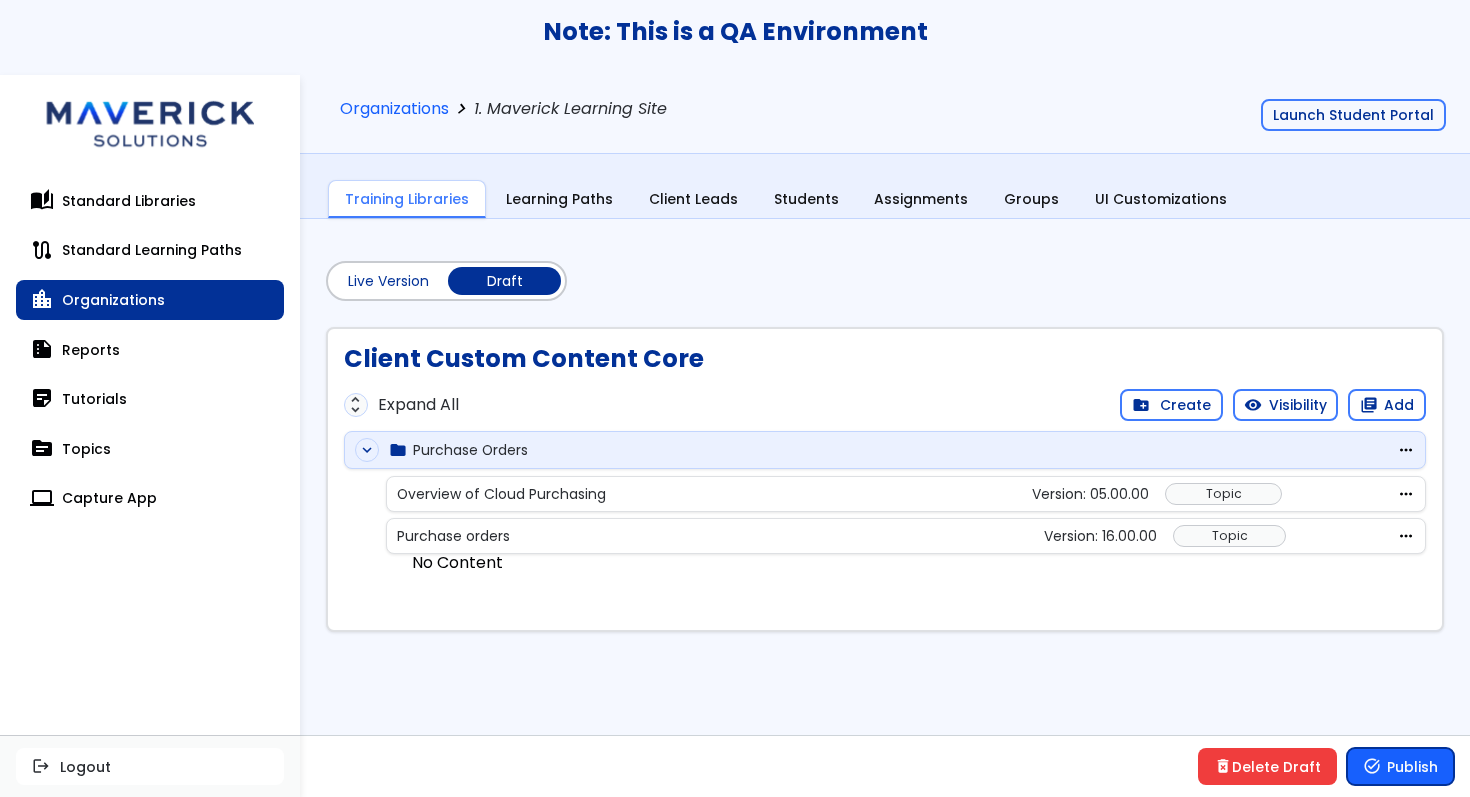 click on "task_alt Publish" at bounding box center [1400, 766] 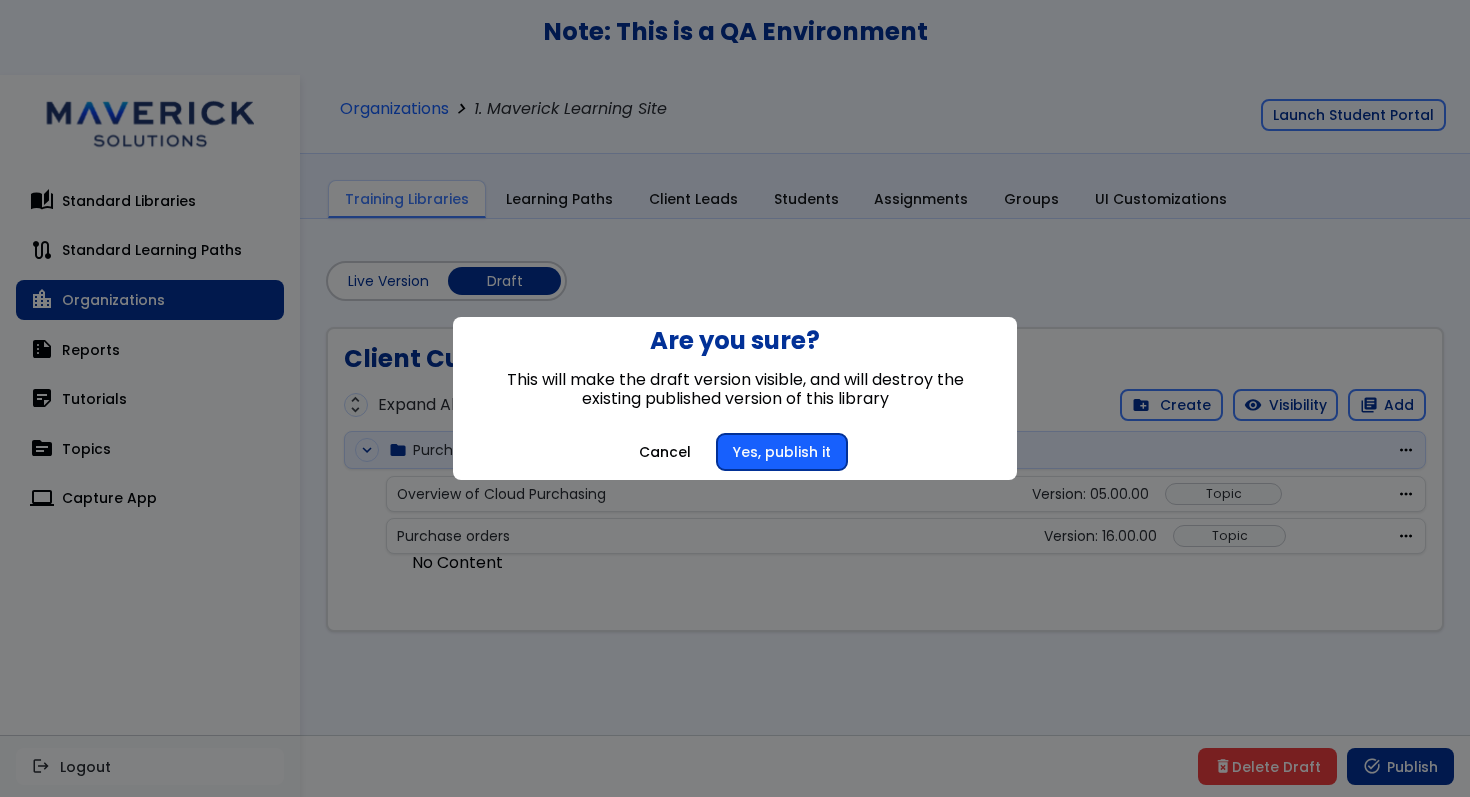 click on "Yes, publish it" at bounding box center [782, 452] 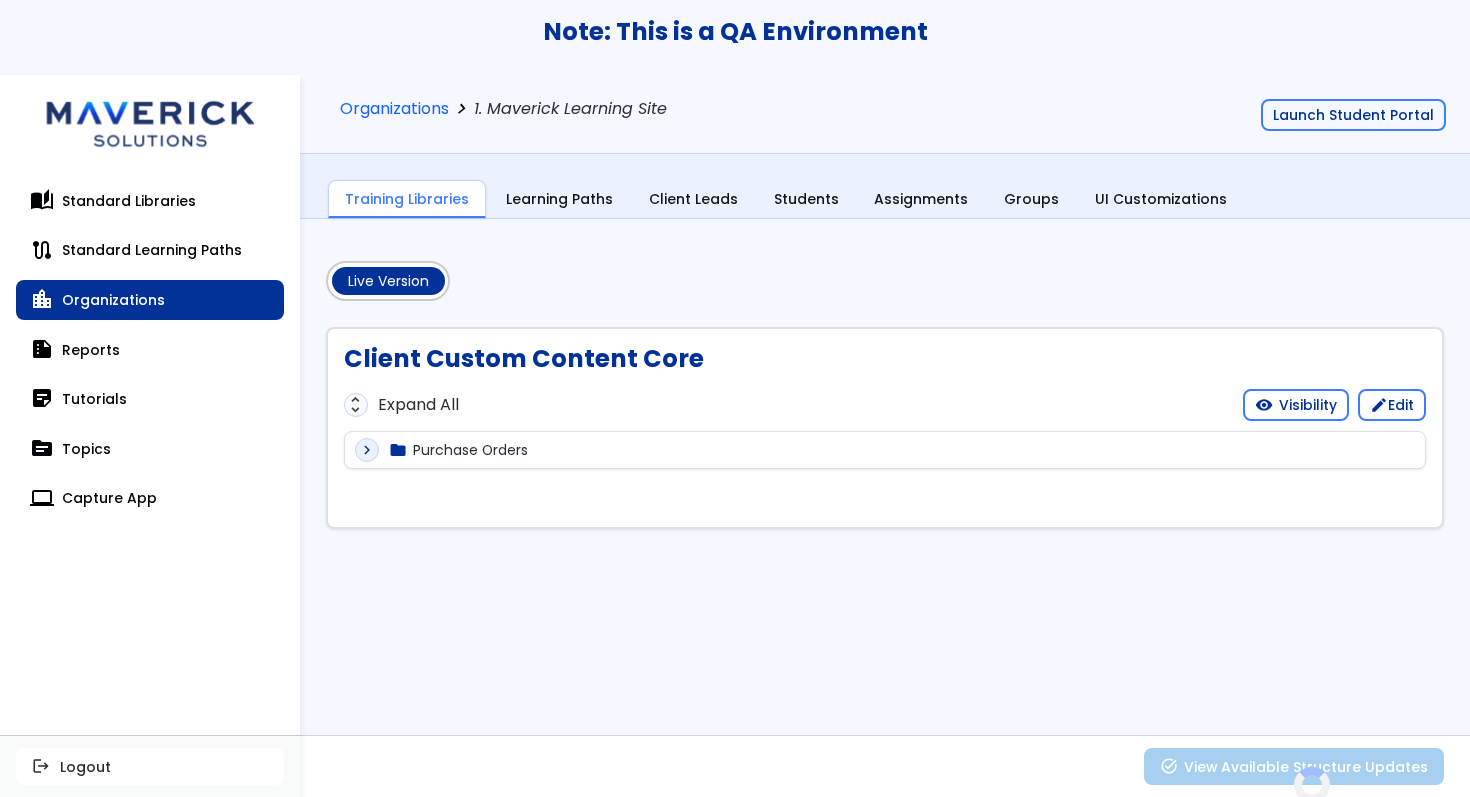 scroll, scrollTop: 0, scrollLeft: 0, axis: both 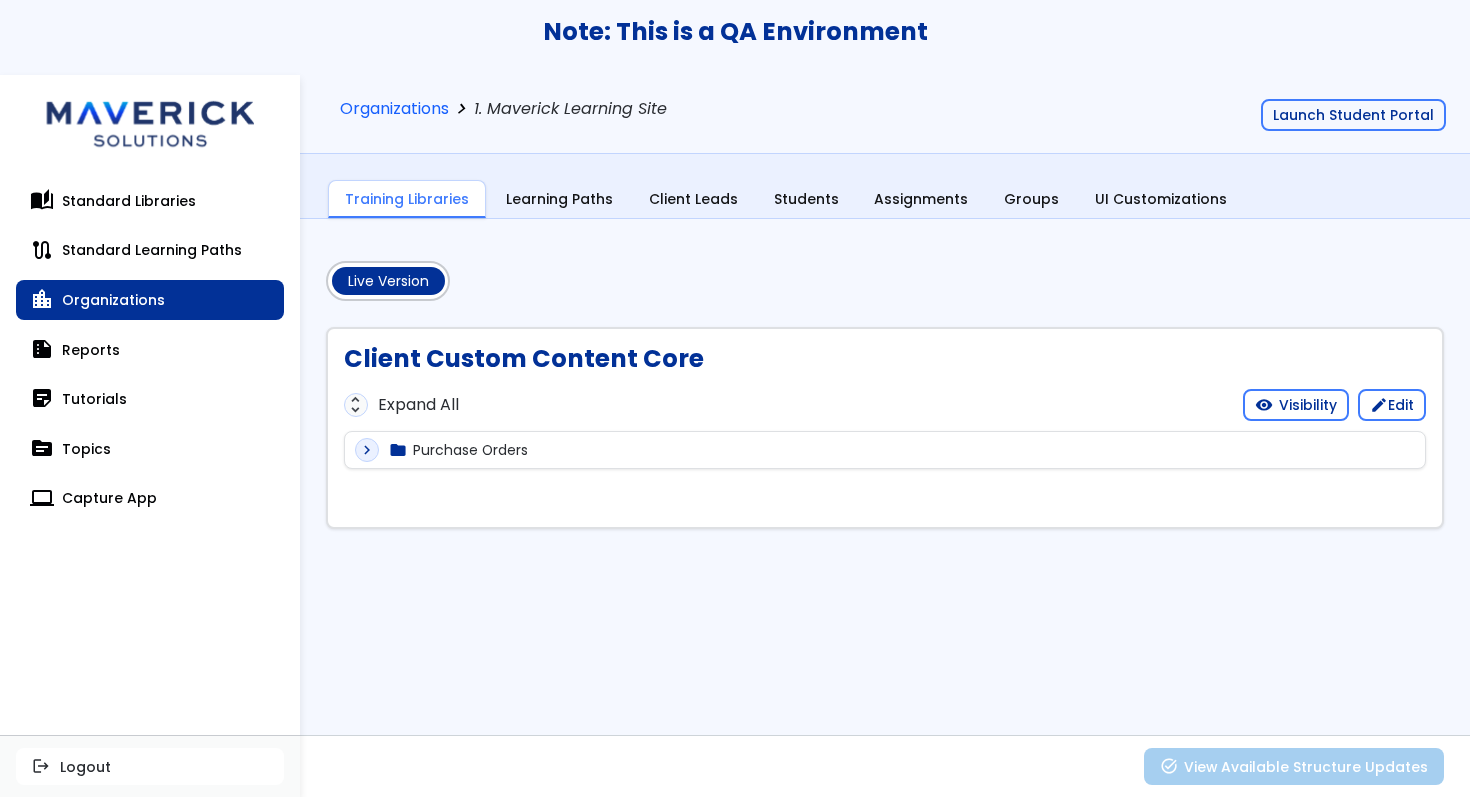 click on "expand_more folder Purchase Orders" at bounding box center [885, 450] 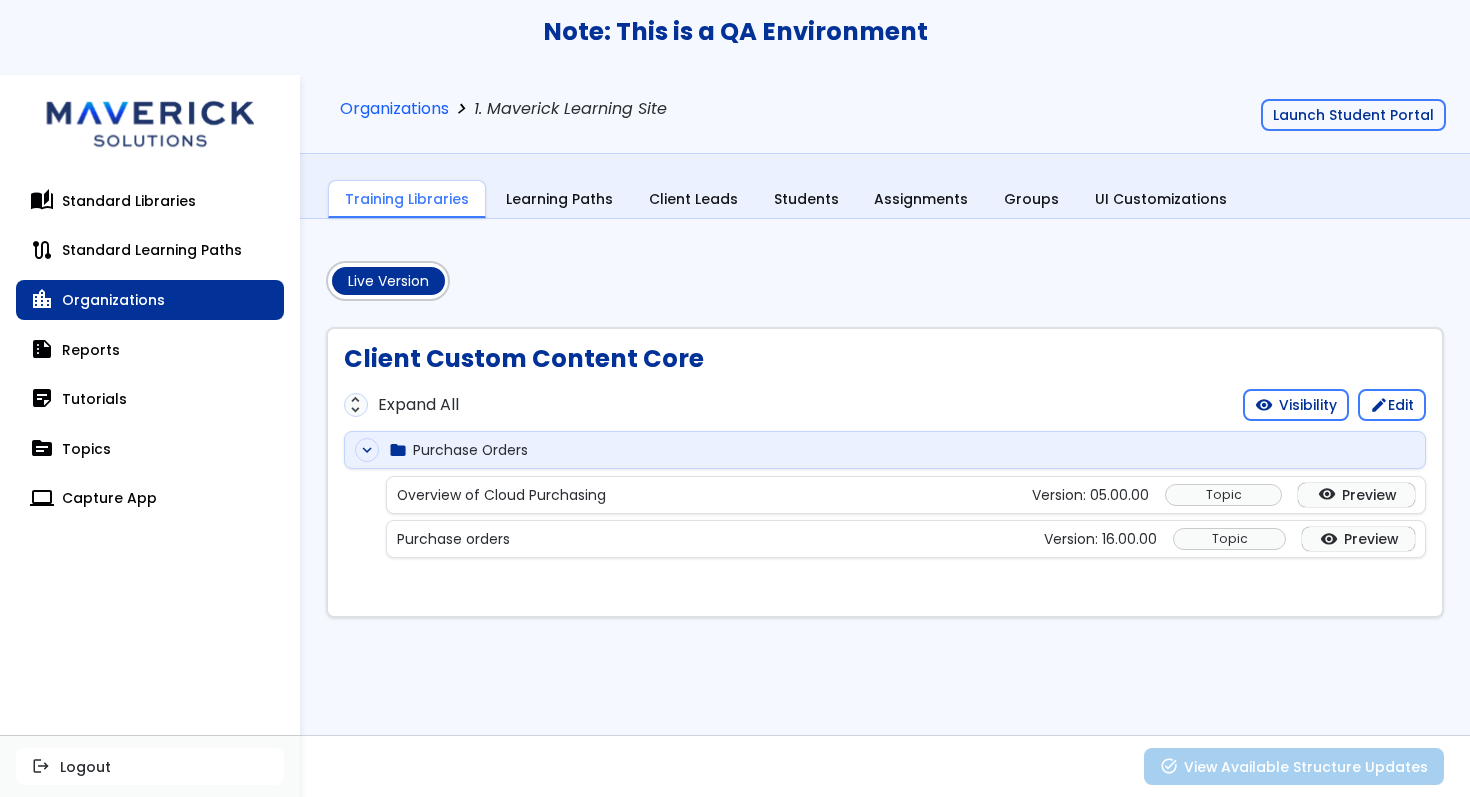 click on "Client Custom Content Core unfold_more Expand All visibility Visibility edit Edit expand_more folder Purchase Orders Overview of Cloud Purchasing Version: 05.00.00 Topic visibility Preview Purchase orders Version: 16.00.00 Topic visibility Preview" at bounding box center [885, 472] 